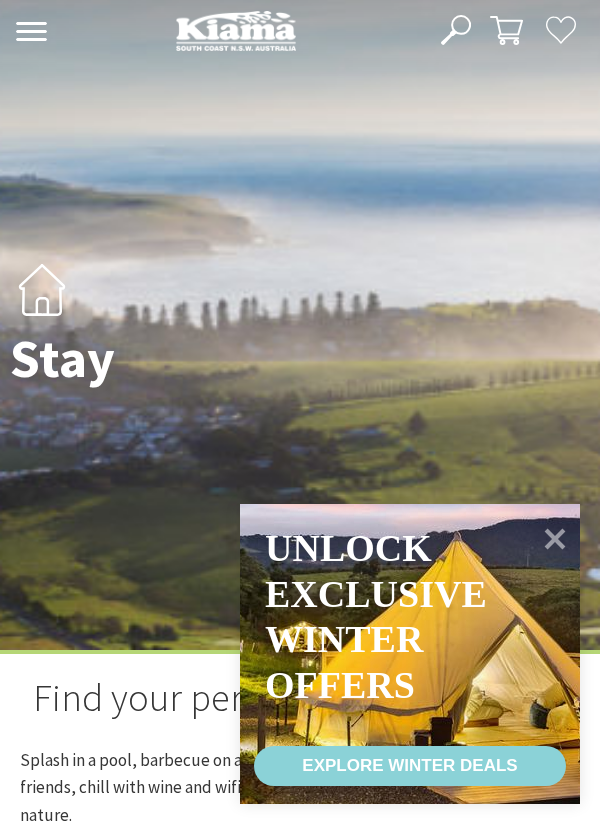 scroll, scrollTop: 0, scrollLeft: 0, axis: both 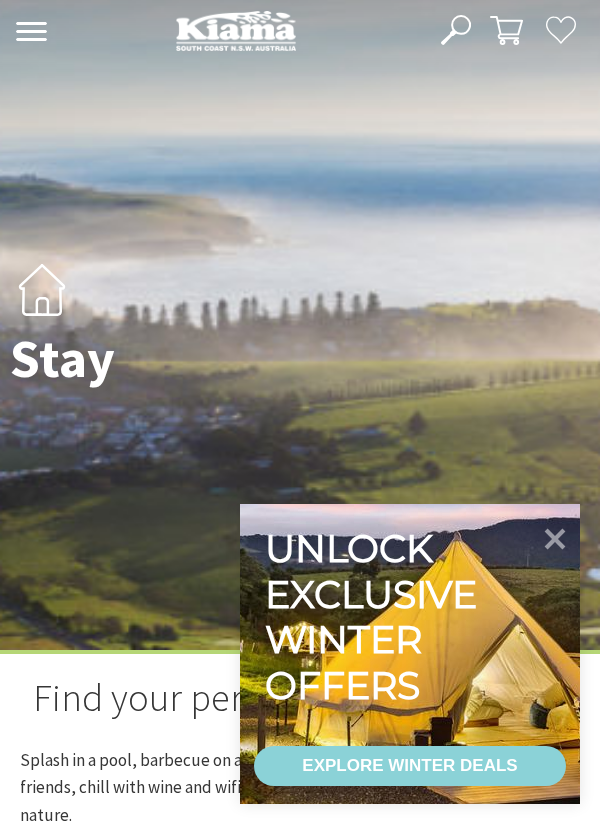click 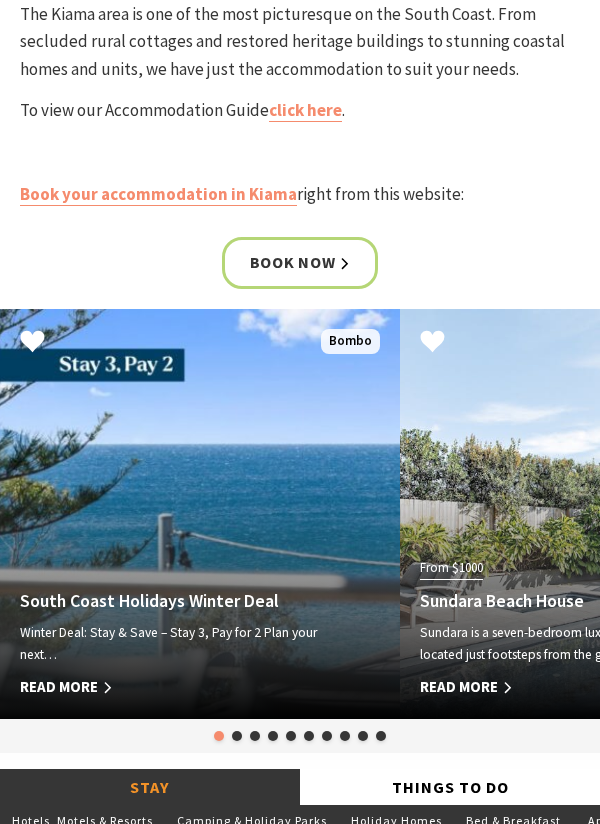 scroll, scrollTop: 854, scrollLeft: 0, axis: vertical 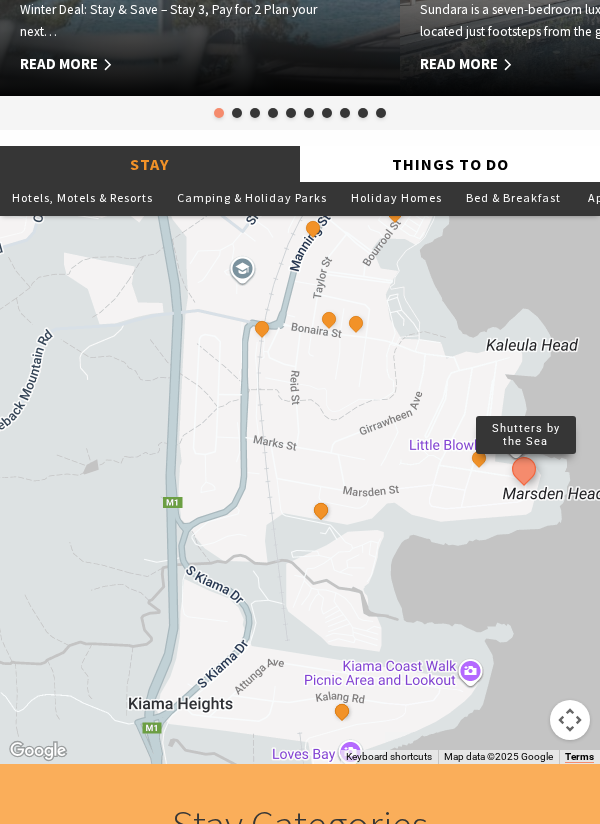 click at bounding box center (342, 711) 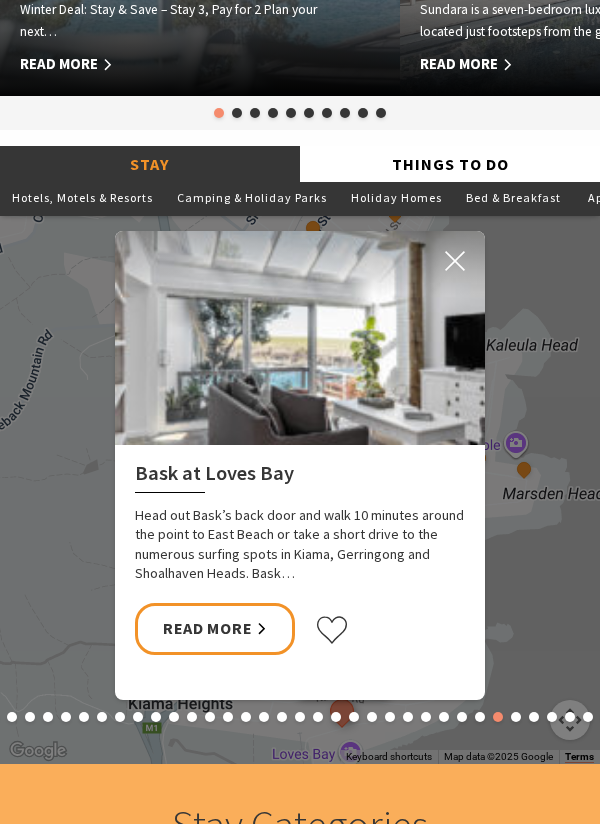 click 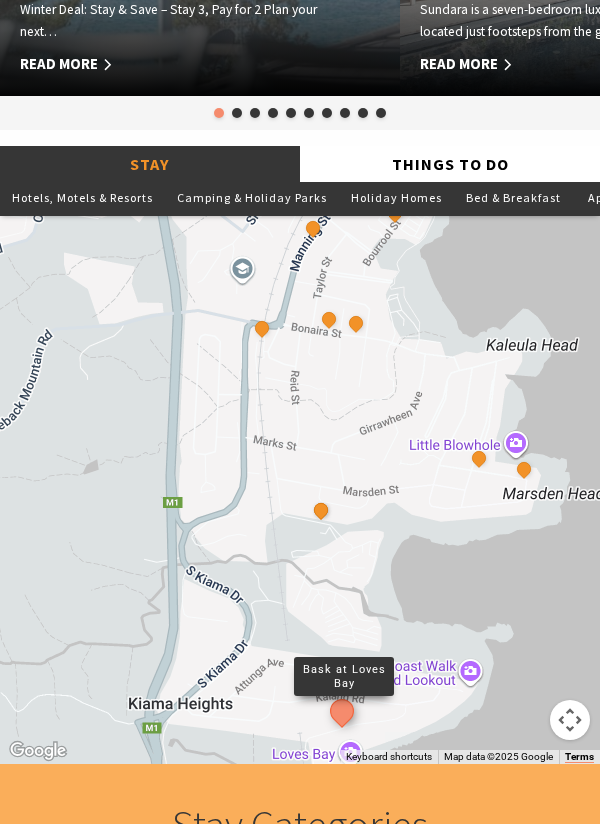 click at bounding box center (321, 510) 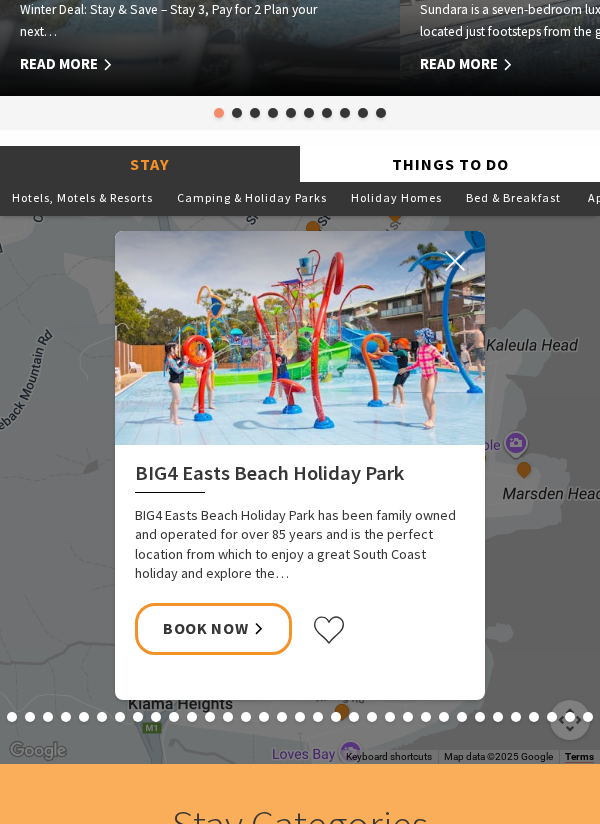 click on "Book Now" at bounding box center [213, 629] 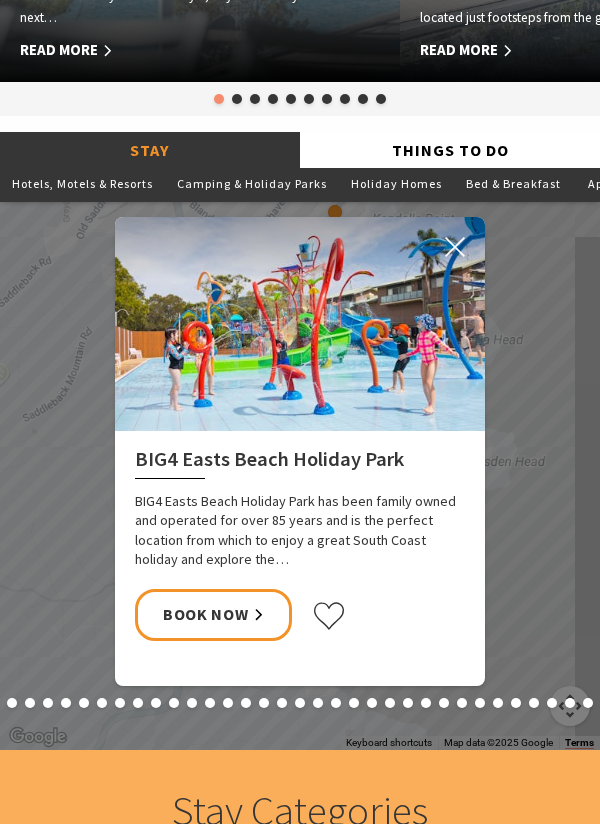 scroll, scrollTop: 1577, scrollLeft: 0, axis: vertical 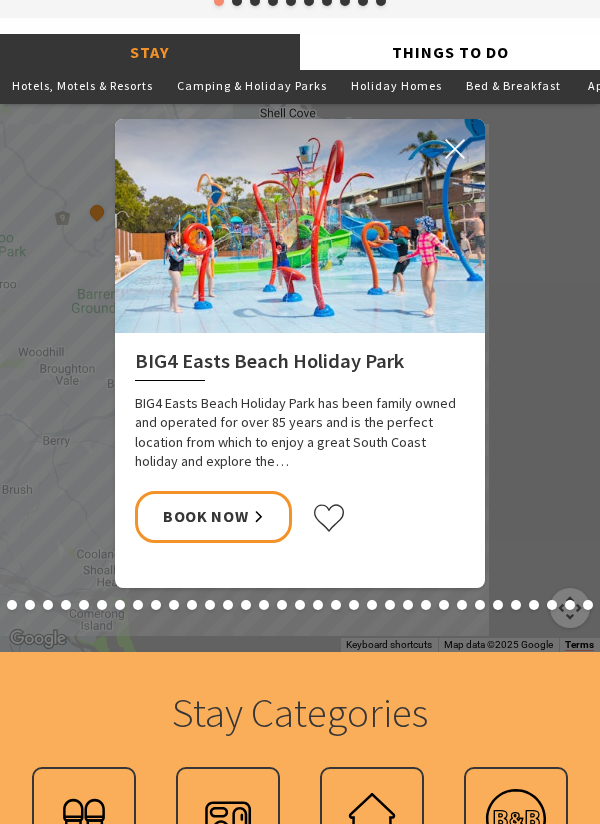 click on "Stay Hotels, Motels & Resorts Camping & Holiday Parks Holiday Homes Bed & Breakfast Apartments View All Things To Do Family Fun Art & Museums Health & Wellbeing History & Heritage Nature Walks Surfing & Surf Schools View All Kiama Harbour Cabins Imagine waking up in your luxurious cabin overlooking the Pacific Ocean and Kiama Harbour. This is the place to do exactly that. Perched on Blowhole Point, their one, two or three-bedroom cabins… Read More Shutters by the Sea Enjoy a memorable stay at Shutters by the Sea Kiama - Waterfront Accommodation, a peaceful studio designed for two. Shutters by the Sea offers a tranquil escape on the clifftops of Kiama.… Book Now The Sebel Kiama Set overlooking Kiama Harbour and out to the Pacific Ocean, The Sebel Kiama offers boutique luxury shaken up and served on the rocks. Immerse yourself in the contemporary accommodation, where each room… Read More Seaside Escape 1 Read More Driftwood Beach House Kiama Read More Kiama Coast Holiday Parks Winter Deal Read More 1 2 3" at bounding box center [300, 343] 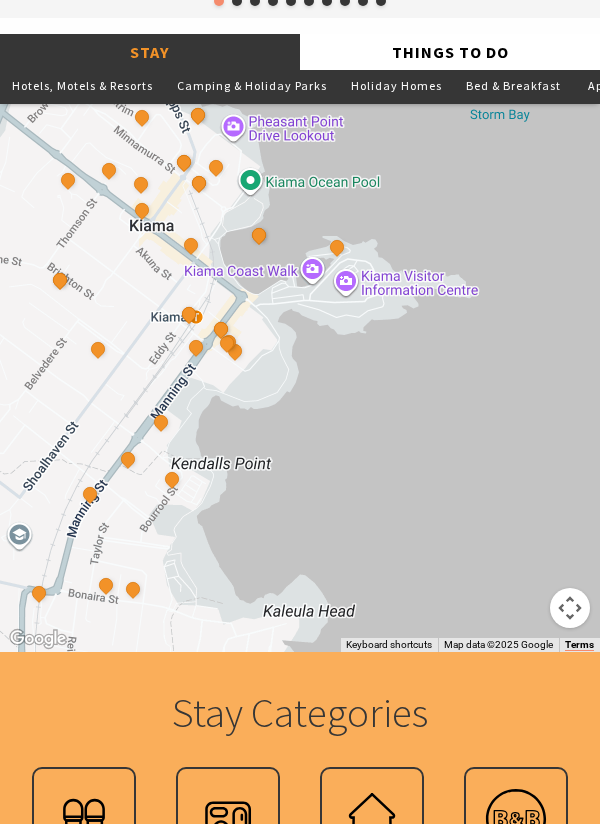 click on "Camping & Holiday Parks" at bounding box center [252, 86] 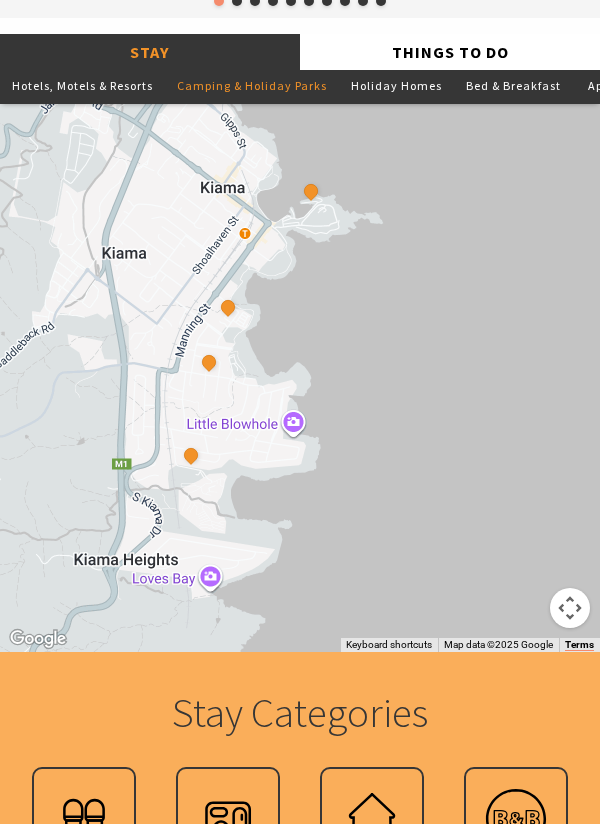 click at bounding box center [209, 362] 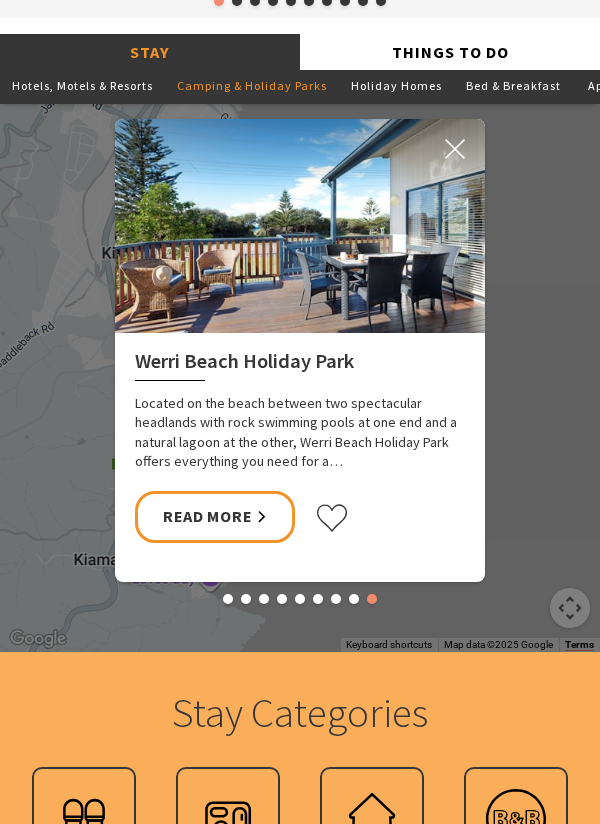 click 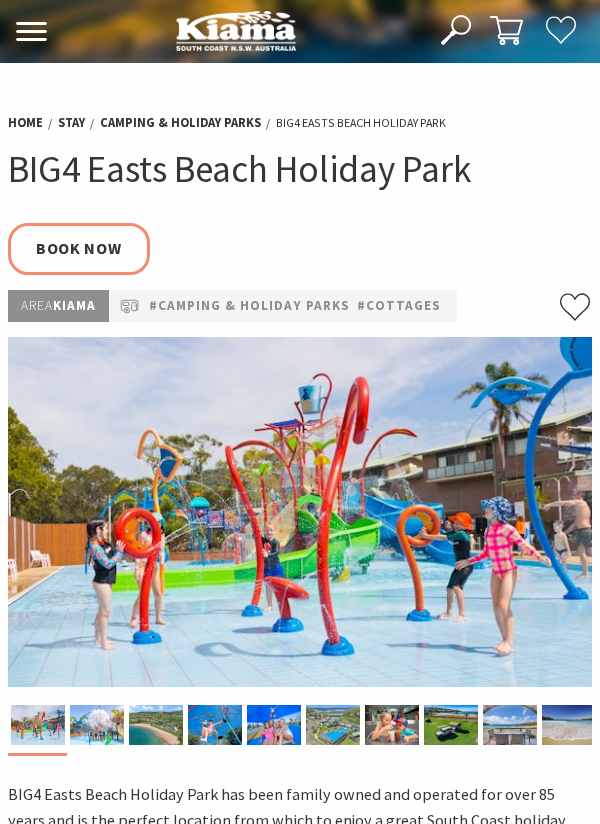 scroll, scrollTop: 0, scrollLeft: 0, axis: both 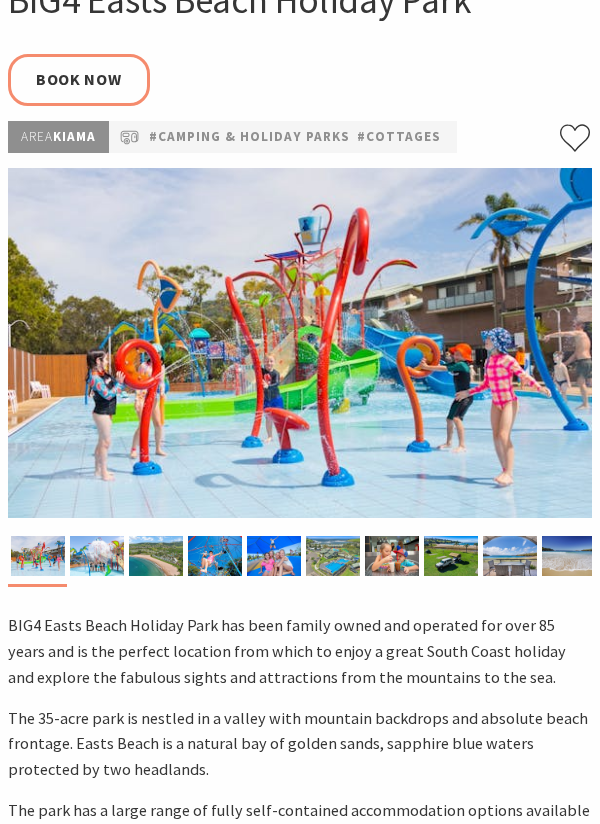 select on "3" 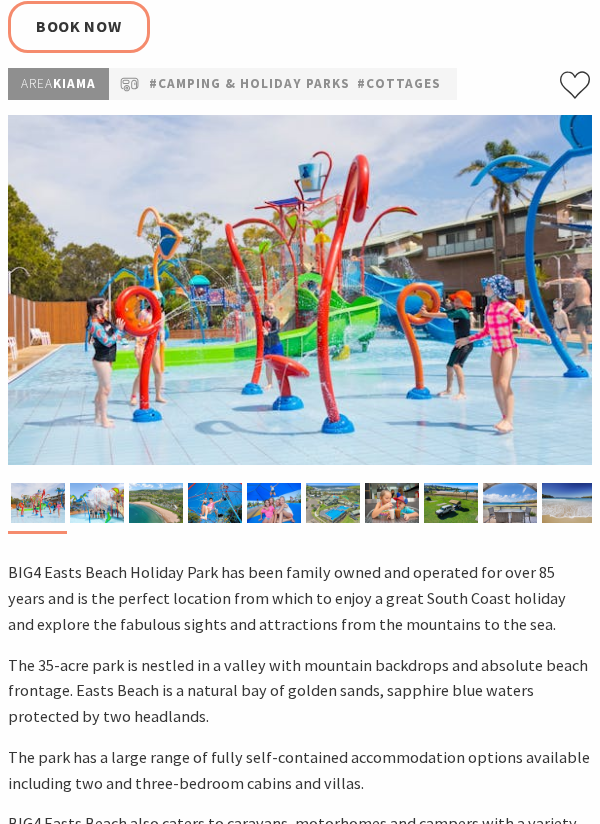scroll, scrollTop: 228, scrollLeft: 0, axis: vertical 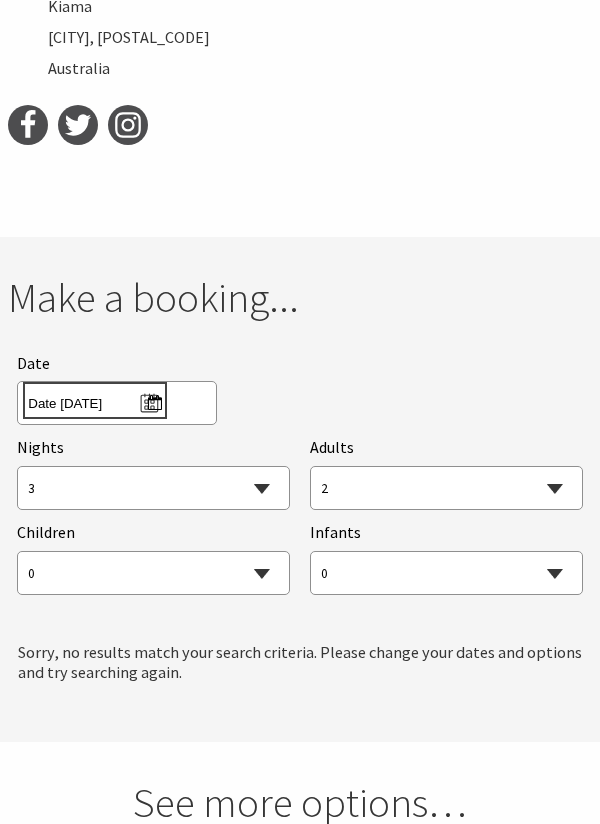 click on "Tue 05/08/2025" at bounding box center (94, 400) 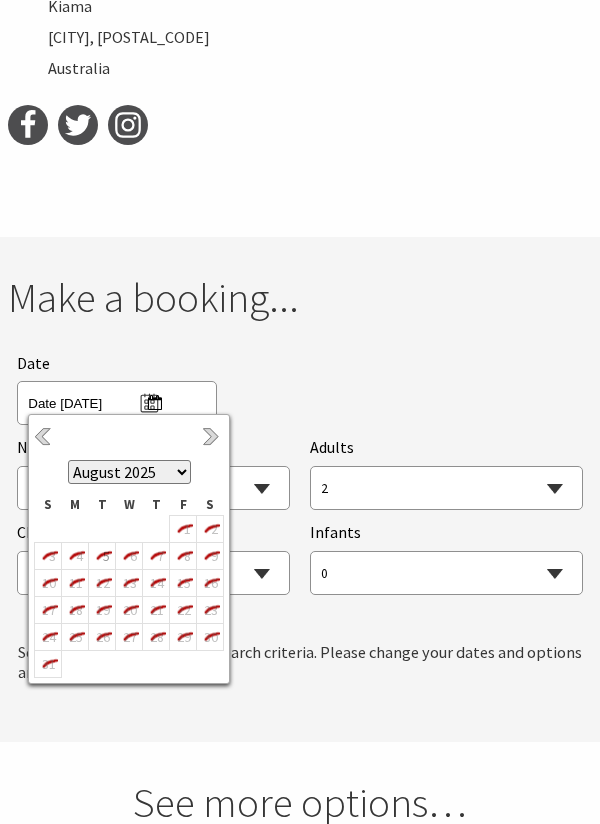 click on "August 2025 September 2025 October 2025 November 2025 December 2025 January 2026 February 2026 March 2026 April 2026 May 2026 June 2026 July 2026 August 2026 September 2026 October 2026 November 2026 December 2026 January 2027 February 2027 March 2027 April 2027 May 2027 June 2027 July 2027 August 2027" at bounding box center [129, 472] 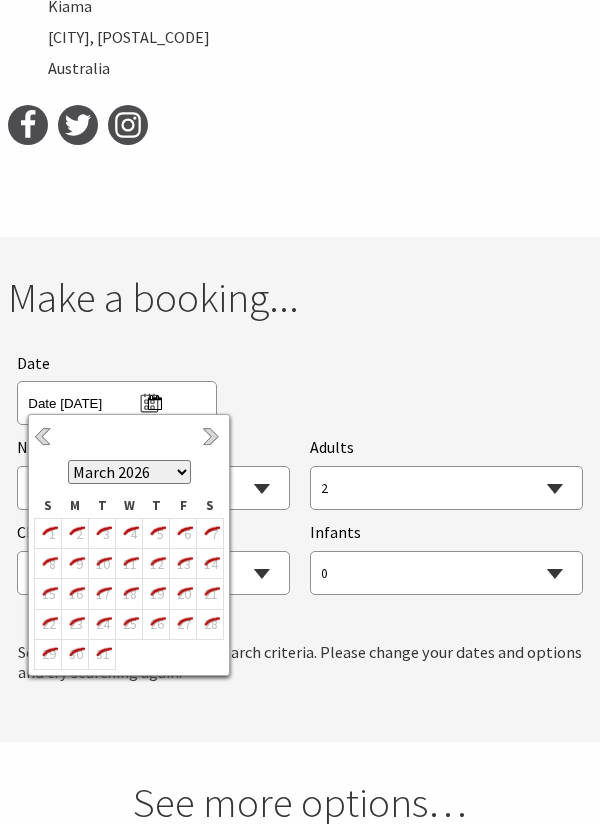 click on "August 2025 September 2025 October 2025 November 2025 December 2025 January 2026 February 2026 March 2026 April 2026 May 2026 June 2026 July 2026 August 2026 September 2026 October 2026 November 2026 December 2026 January 2027 February 2027 March 2027 April 2027 May 2027 June 2027 July 2027 August 2027" at bounding box center [129, 472] 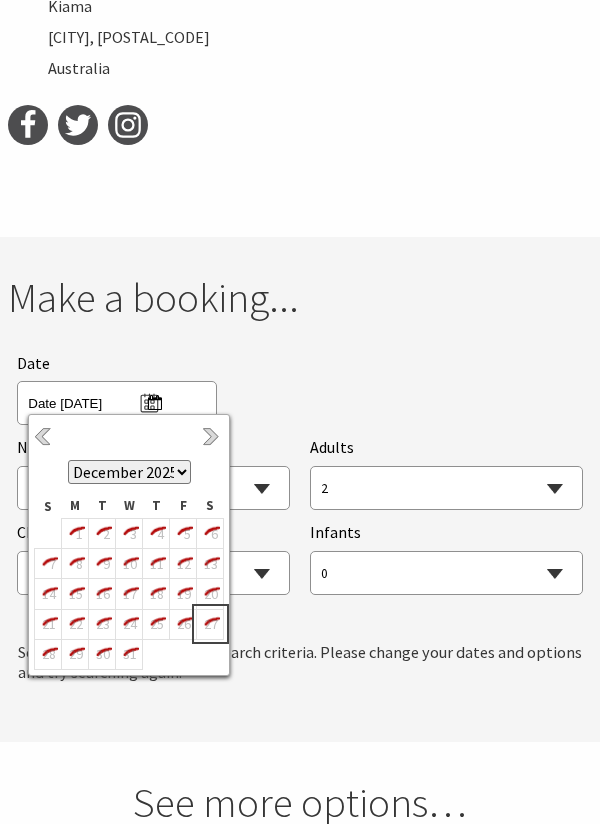 click on "27" at bounding box center [210, 624] 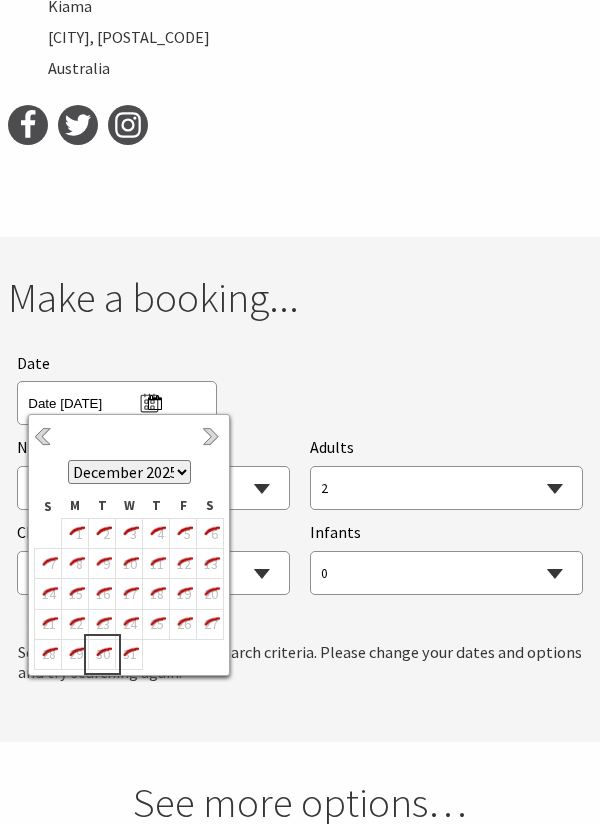 click on "30" at bounding box center [102, 654] 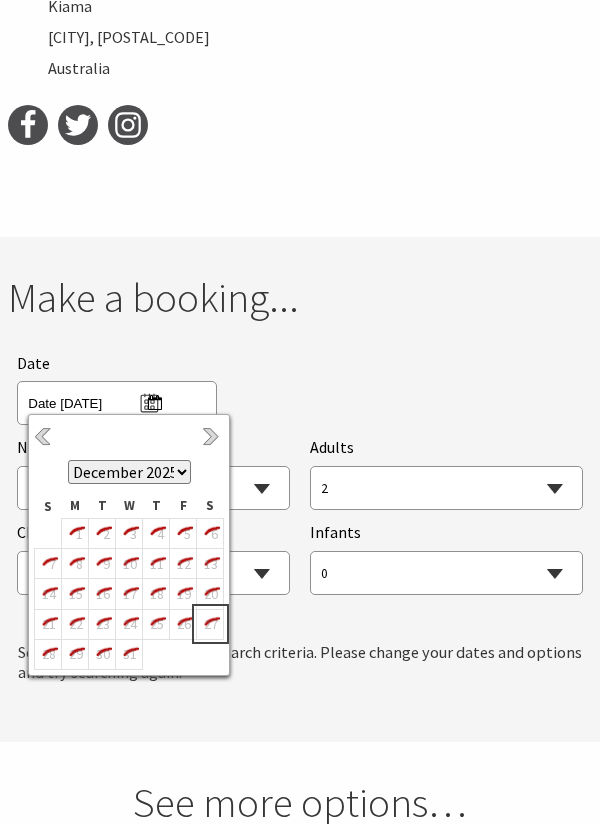 click on "27" at bounding box center [210, 624] 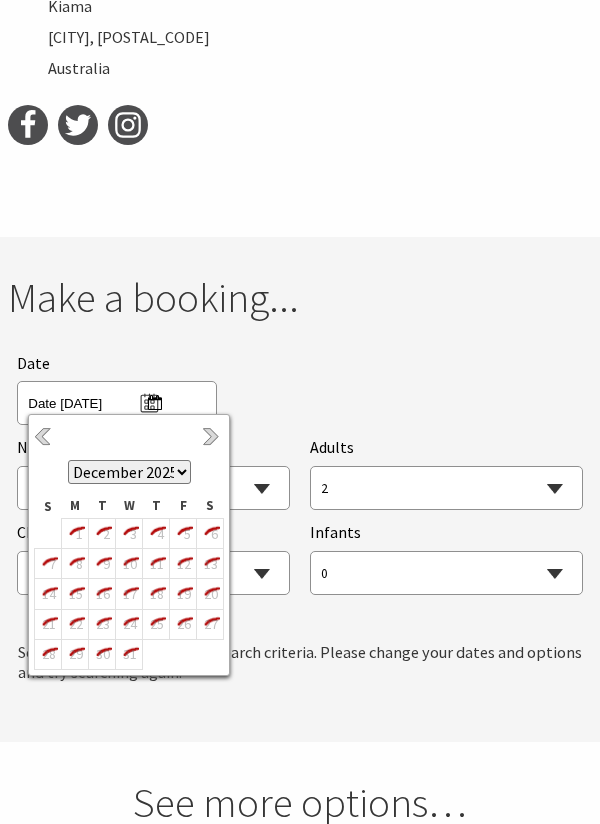 click on "Date Tue 05/08/2025" at bounding box center (299, 388) 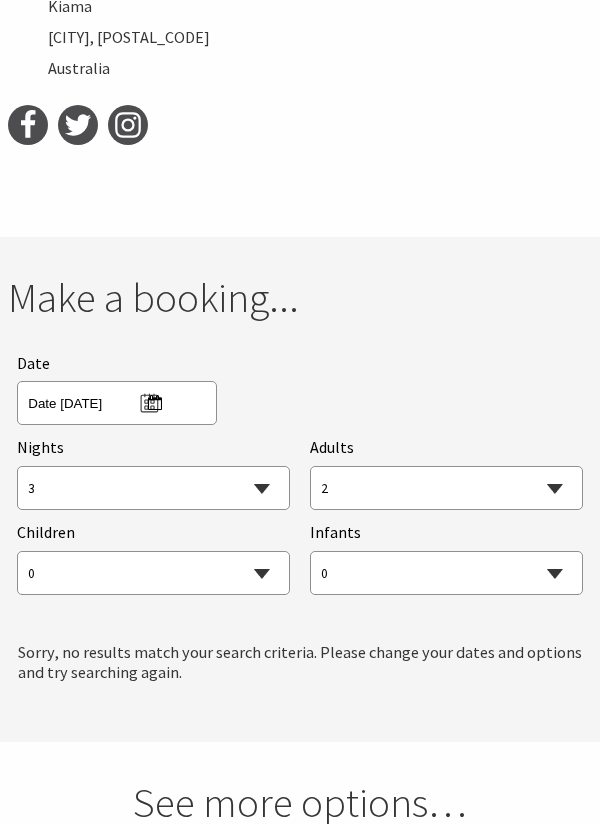 click on "0 1 2 3 4 5 6 7 8 9 10 11 12 13 14 15 16 17 18 19 20 21 22 23 24 25 26 27 28 29 30 31 32 33 34 35 36 37 38 39 40 41 42 43 44 45 46 47 48 49 50 51 52 53 54 55 56 57 58 59 60 61 62 63 64 65 66 67 68 69 70 71 72 73 74 75 76 77 78 79 80 81 82 83 84 85 86 87 88 89 90 91 92 93 94 95 96 97 98 99 100 101 102 103 104 105 106 107 108 109 110 111 112 113 114 115 116 117 118 119 120 121 122 123 124 125 126 127 128 129 130 131 132 133 134 135 136 137 138 139 140 141 142 143 144 145 146 147 148 149 150 151 152 153 154 155 156 157 158 159 160 161 162 163 164 165 166 167 168 169 170 171 172 173 174 175 176 177 178 179 180 181 182 183 184 185 186 187 188 189 190 191 192 193 194 195 196 197 198 199 200 201 202 203 204 205 206 207 208 209 210 211 212 213 214 215 216 217 218 219 220 221 222 223 224 225 226 227 228 229 230 231 232 233 234 235 236 237 238 239 240 241 242 243 244 245 246 247 248 249 250" at bounding box center [446, 489] 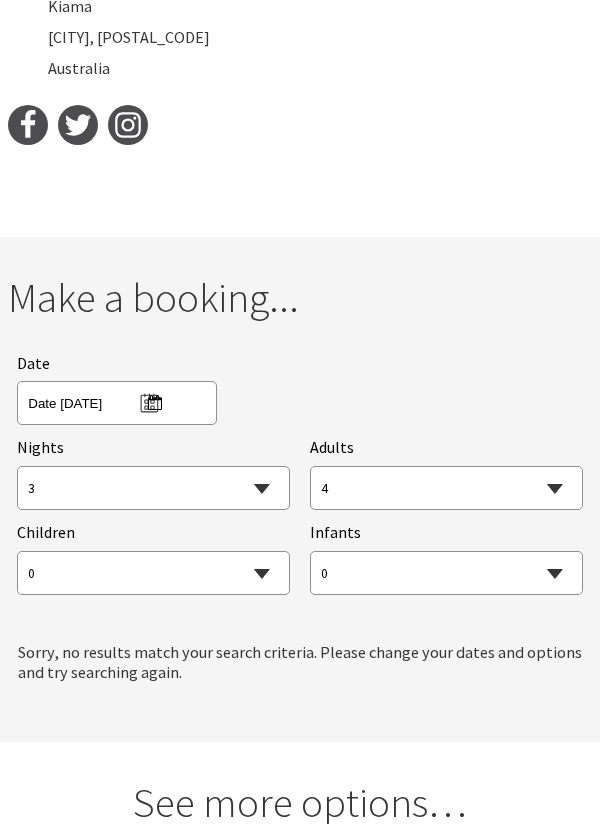 click on "0 1 2 3 4 5 6 7 8 9 10 11 12 13 14 15 16 17 18 19 20 21 22 23 24 25 26 27 28 29 30 31 32 33 34 35 36 37 38 39 40 41 42 43 44 45 46 47 48 49 50 51 52 53 54 55 56 57 58 59 60 61 62 63 64 65 66 67 68 69 70 71 72 73 74 75 76 77 78 79 80 81 82 83 84 85 86 87 88 89 90 91 92 93 94 95 96 97 98 99 100 101 102 103 104 105 106 107 108 109 110 111 112 113 114 115 116 117 118 119 120 121 122 123 124 125 126 127 128 129 130 131 132 133 134 135 136 137 138 139 140 141 142 143 144 145 146 147 148 149 150 151 152 153 154 155 156 157 158 159 160 161 162 163 164 165 166 167 168 169 170 171 172 173 174 175 176 177 178 179 180 181 182 183 184 185 186 187 188 189 190 191 192 193 194 195 196 197 198 199 200 201 202 203 204 205 206 207 208 209 210 211 212 213 214 215 216 217 218 219 220 221 222 223 224 225 226 227 228 229 230 231 232 233 234 235 236 237 238 239 240 241 242 243 244 245 246 247 248 249 250" at bounding box center [153, 574] 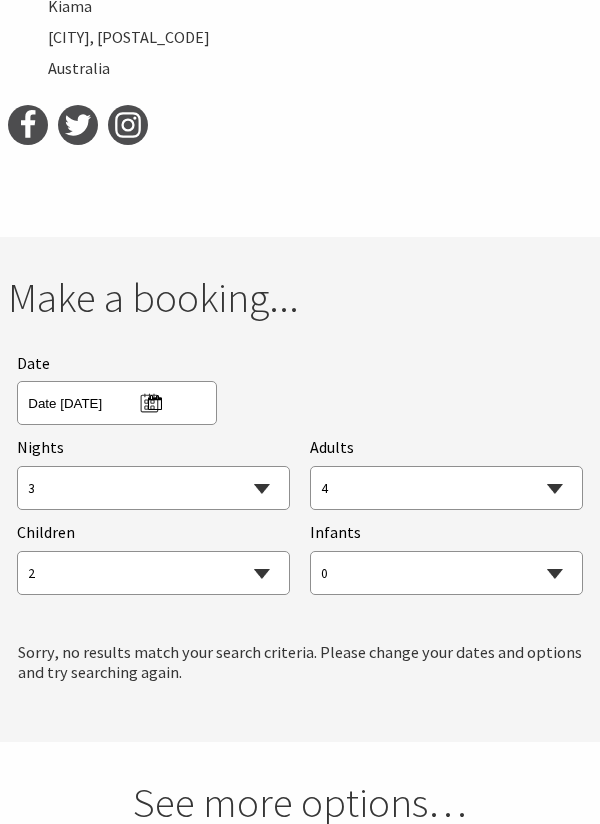 click on "0 1 2 3 4 5 6 7 8 9 10 11 12 13 14 15 16 17 18 19 20 21 22 23 24 25 26 27 28 29 30 31 32 33 34 35 36 37 38 39 40 41 42 43 44 45 46 47 48 49 50 51 52 53 54 55 56 57 58 59 60 61 62 63 64 65 66 67 68 69 70 71 72 73 74 75 76 77 78 79 80 81 82 83 84 85 86 87 88 89 90 91 92 93 94 95 96 97 98 99 100 101 102 103 104 105 106 107 108 109 110 111 112 113 114 115 116 117 118 119 120 121 122 123 124 125 126 127 128 129 130 131 132 133 134 135 136 137 138 139 140 141 142 143 144 145 146 147 148 149 150 151 152 153 154 155 156 157 158 159 160 161 162 163 164 165 166 167 168 169 170 171 172 173 174 175 176 177 178 179 180 181 182 183 184 185 186 187 188 189 190 191 192 193 194 195 196 197 198 199 200 201 202 203 204 205 206 207 208 209 210 211 212 213 214 215 216 217 218 219 220 221 222 223 224 225 226 227 228 229 230 231 232 233 234 235 236 237 238 239 240 241 242 243 244 245 246 247 248 249 250" at bounding box center (446, 574) 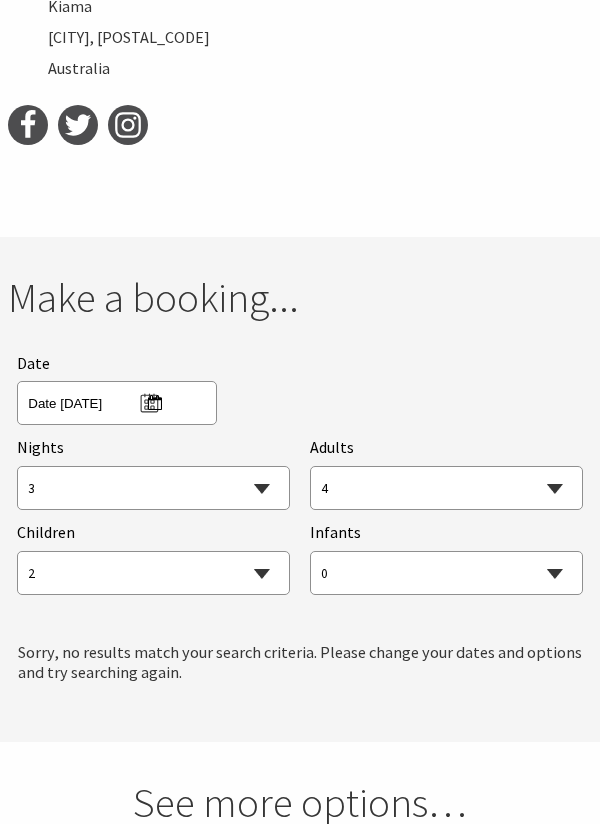 click on "Searching for Accommodation Tours Events Car Hire Packages Date Tue 05/08/2025 Nights 1 2 3 4 5 6 7 8 9 10 11 12 13 14 15 16 17 18 19 20 21 22 23 24 25 26 27 28 29 30 Adults 0 1 2 3 4 5 6 7 8 9 10 11 12 13 14 15 16 17 18 19 20 21 22 23 24 25 26 27 28 29 30 31 32 33 34 35 36 37 38 39 40 41 42 43 44 45 46 47 48 49 50 51 52 53 54 55 56 57 58 59 60 61 62 63 64 65 66 67 68 69 70 71 72 73 74 75 76 77 78 79 80 81 82 83 84 85 86 87 88 89 90 91 92 93 94 95 96 97 98 99 100 101 102 103 104 105 106 107 108 109 110 111 112 113 114 115 116 117 118 119 120 121 122 123 124 125 126 127 128 129 130 131 132 133 134 135 136 137 138 139 140 141 142 143 144 145 146 147 148 149 150 151 152 153 154 155 156 157 158 159 160 161 162 163 164 165 166 167 168 169 170 171 172 173 174 175 176 177 178 179 180 181 182 183 184 185 186 187 188 189 190 191 192 193 194 195 196 197 198 199 200 201 202 203 204 205 206 207 208 209 210 211 212 213 214 215 216 217 218 219 220 221 222 223 224 225 226 227 228 229 230 231 232 233 234 235 236 237 238 239" at bounding box center (300, 511) 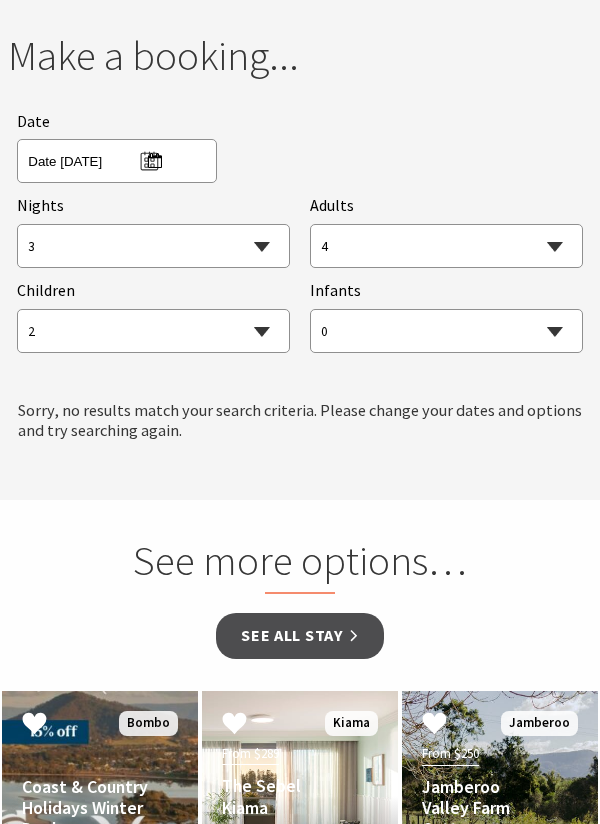 scroll, scrollTop: 2508, scrollLeft: 0, axis: vertical 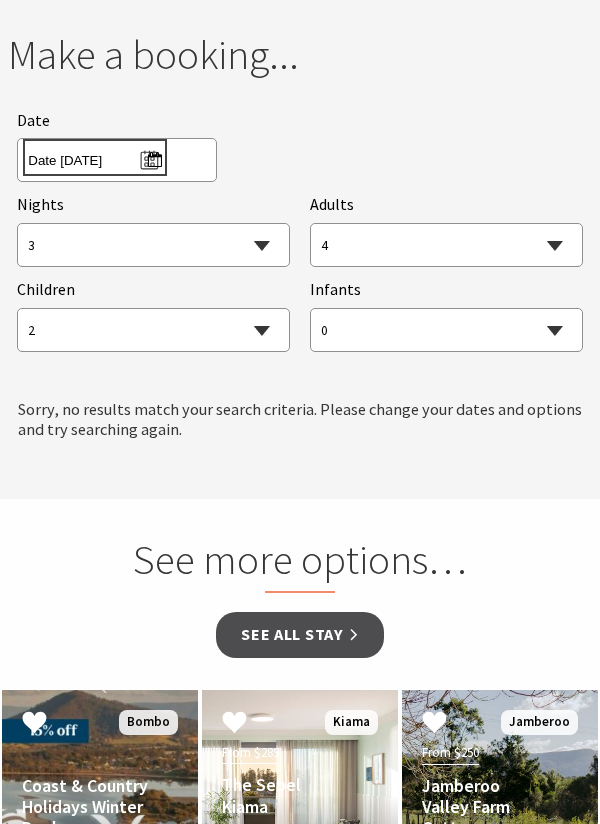 click on "Tue 05/08/2025" at bounding box center [94, 157] 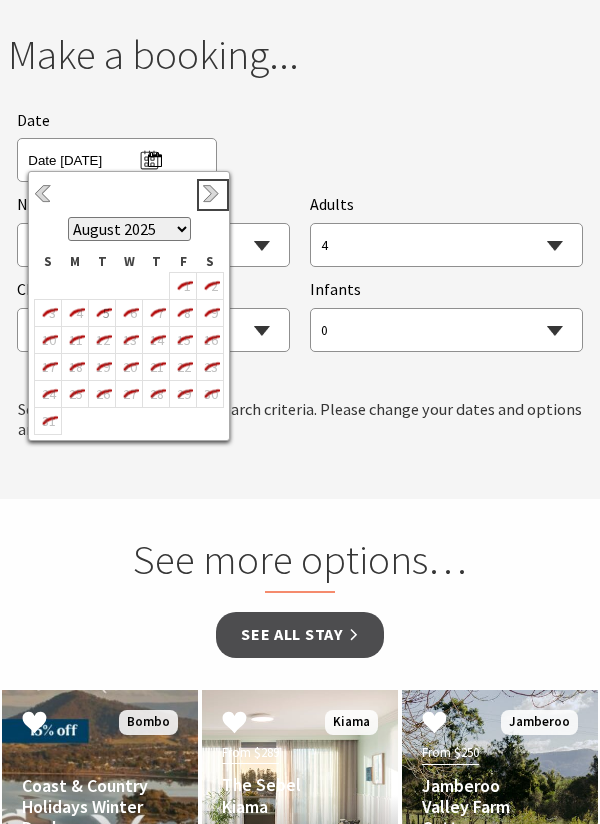 click on "Next" at bounding box center (213, 195) 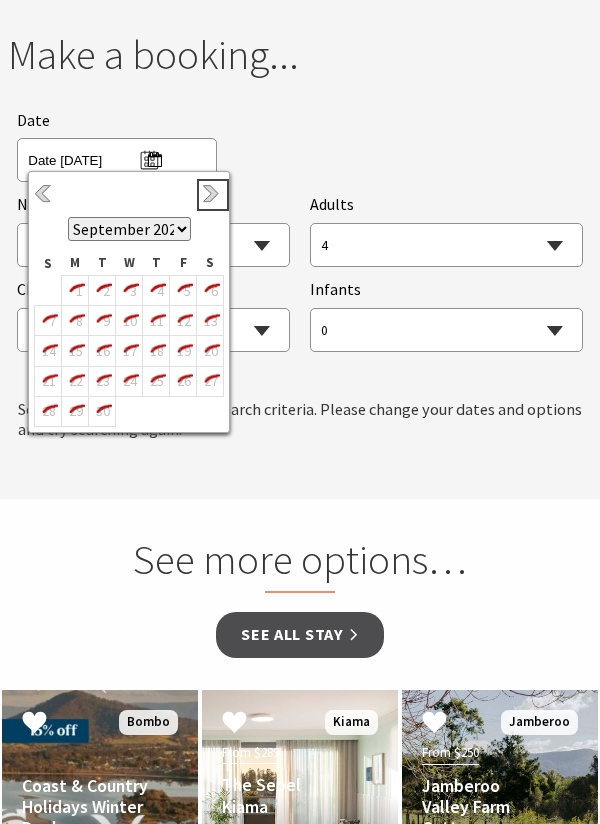 click on "Next" at bounding box center [213, 195] 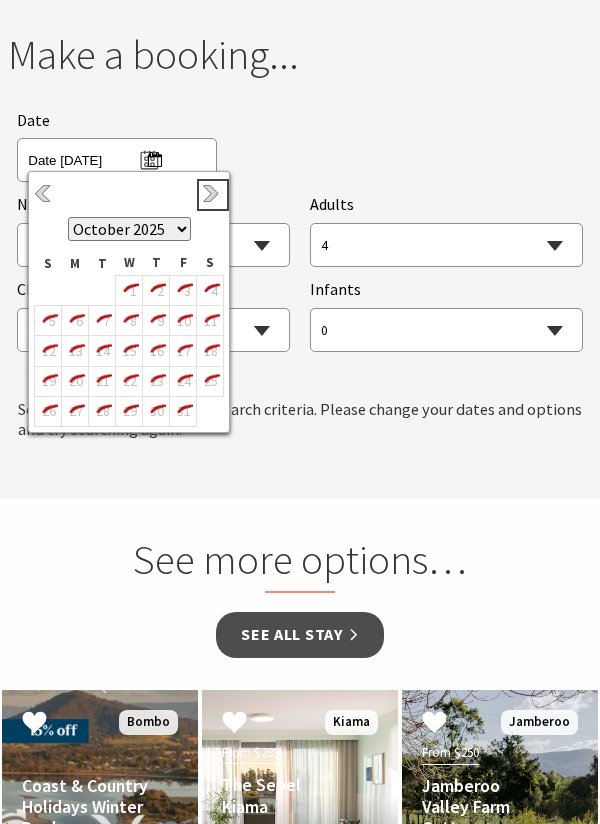 click on "Next" at bounding box center (213, 195) 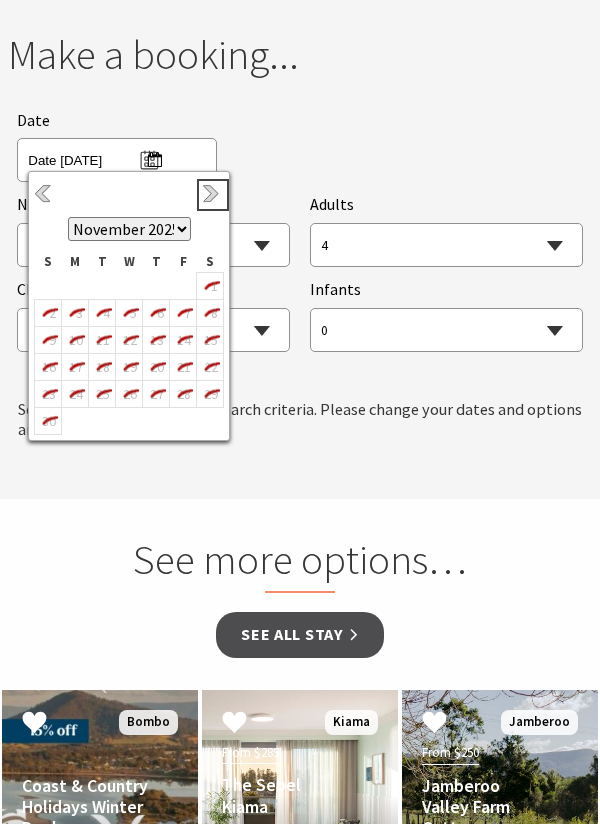 click on "Next" at bounding box center [213, 195] 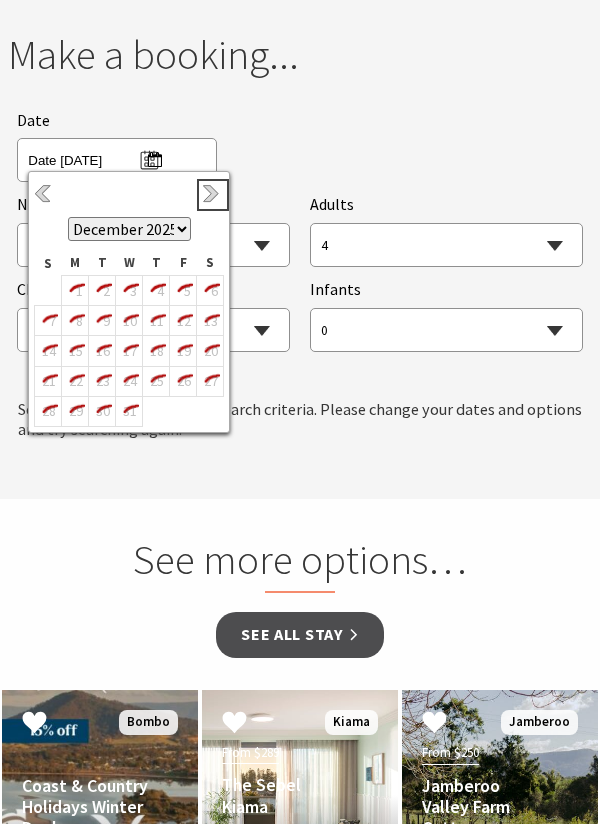 click on "Next" at bounding box center (213, 195) 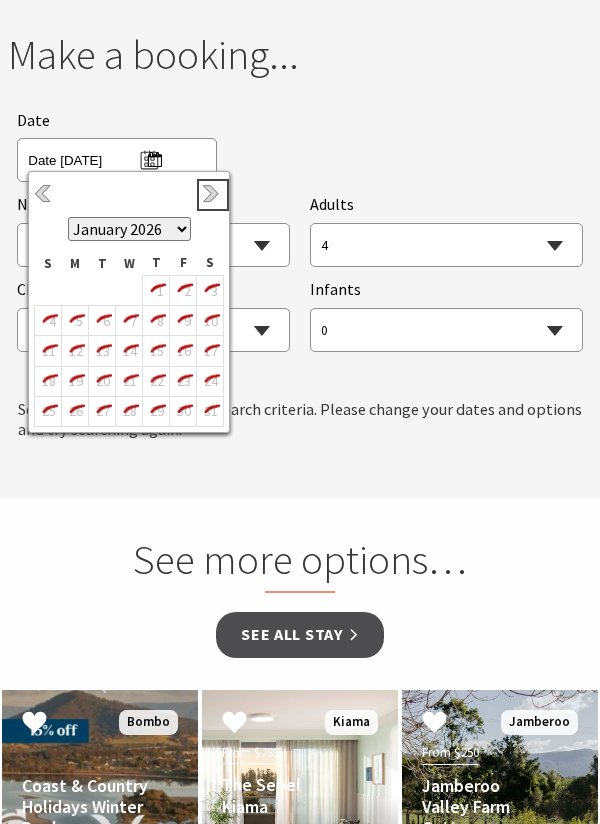click on "Next" at bounding box center (213, 195) 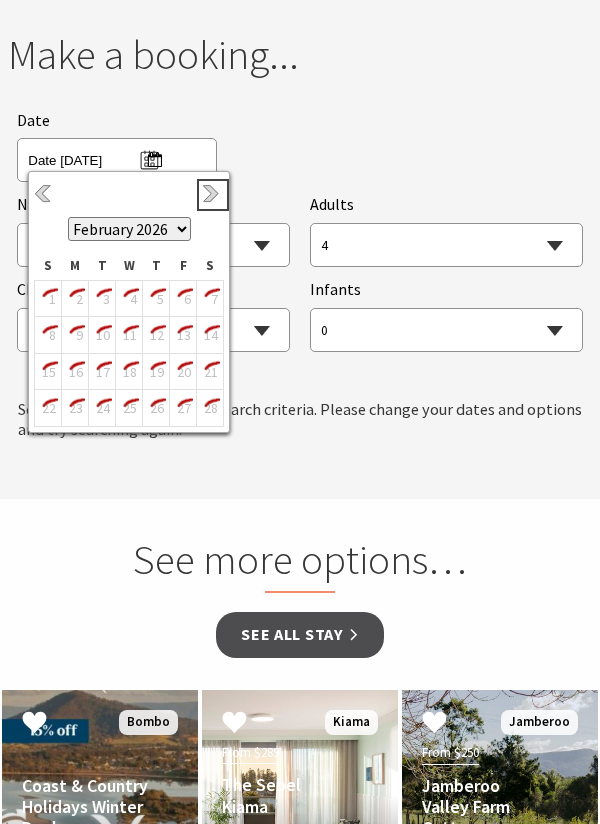 click on "Next" at bounding box center (213, 195) 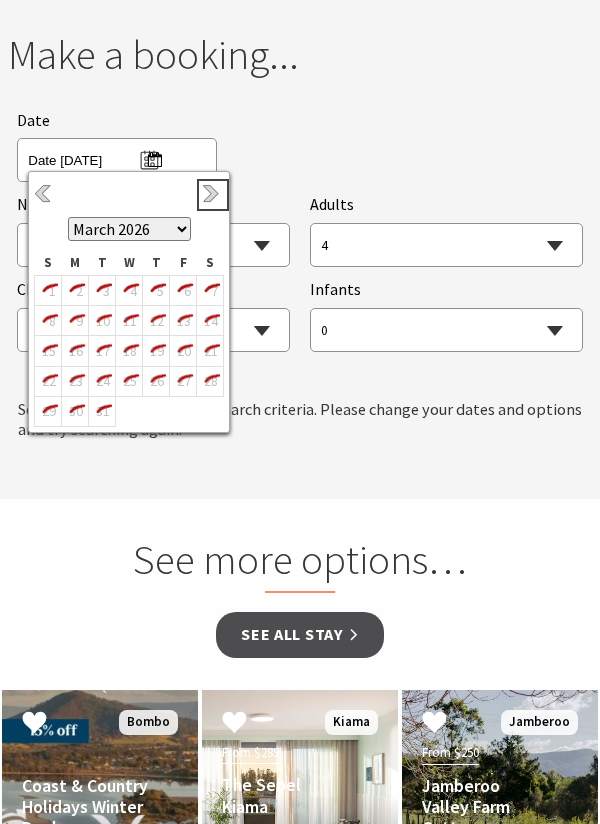 click on "Next" at bounding box center [213, 195] 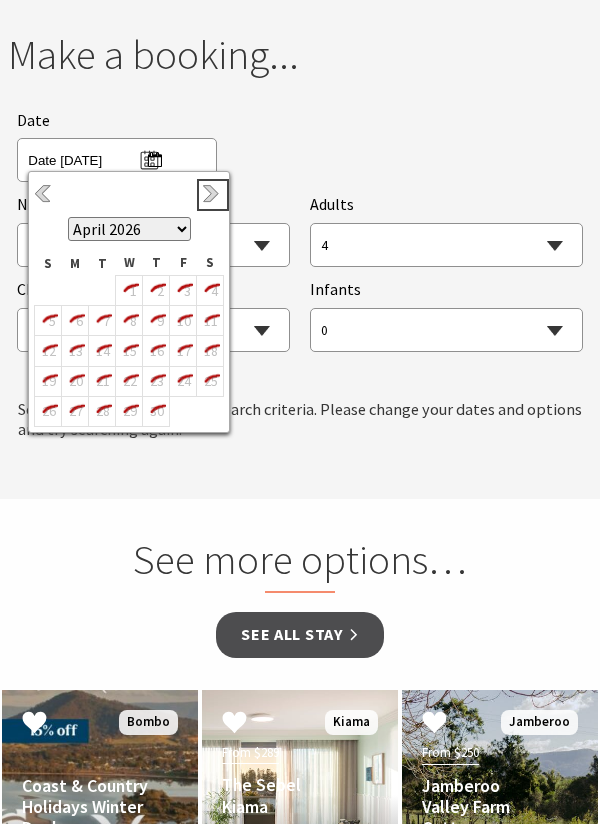 click on "Next" at bounding box center (213, 195) 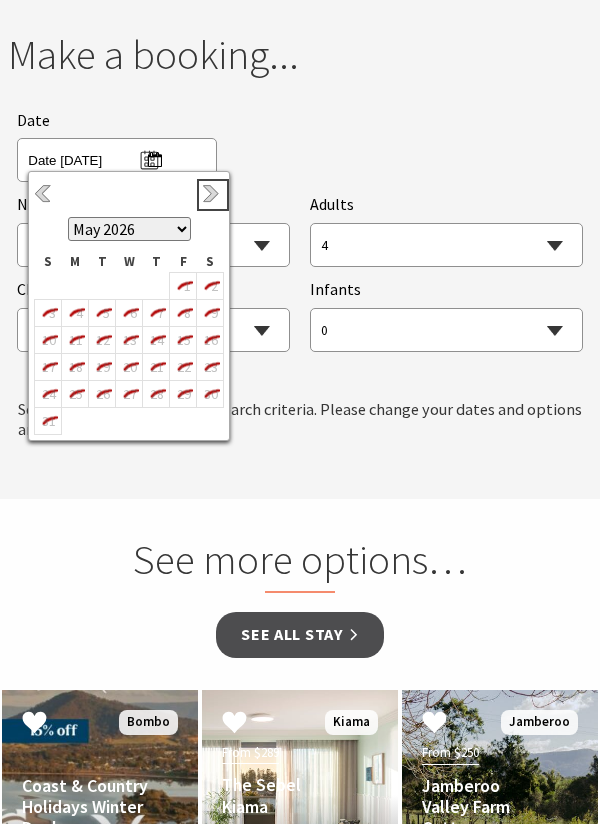 click on "Next" at bounding box center (213, 195) 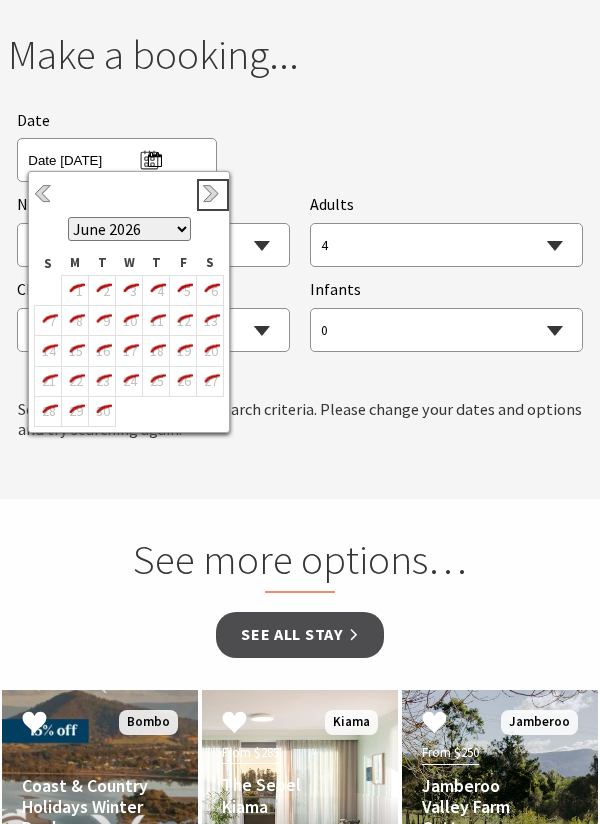 click on "Next" at bounding box center (213, 195) 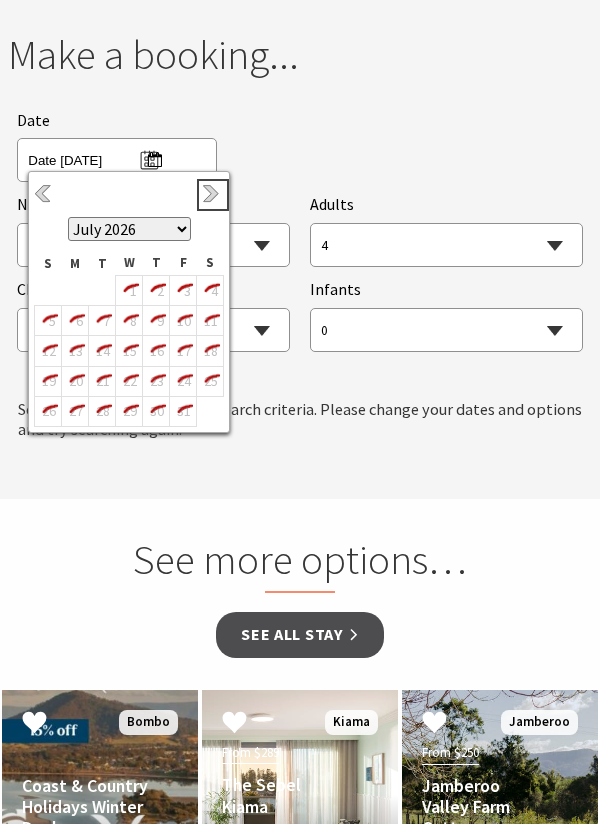 click on "Next" at bounding box center (213, 195) 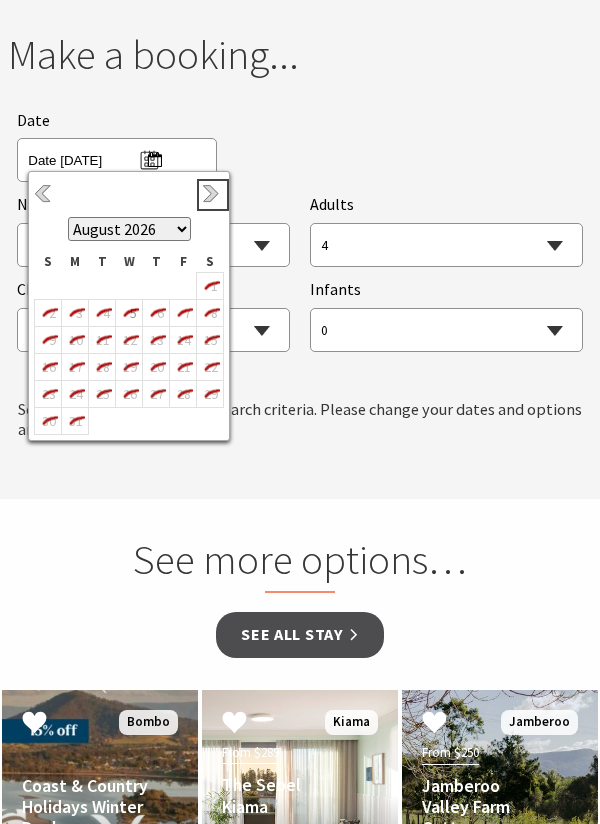 click on "Next" at bounding box center [213, 195] 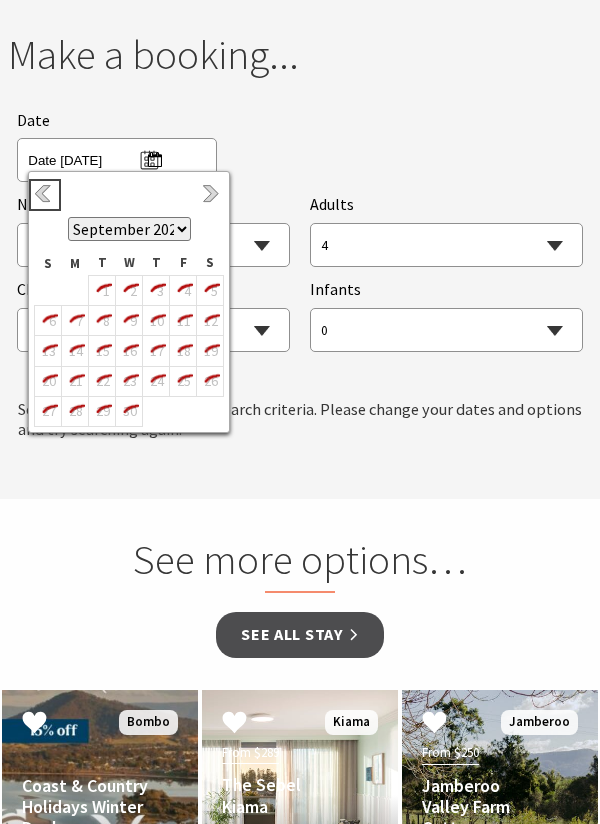 click on "Previous" at bounding box center [45, 195] 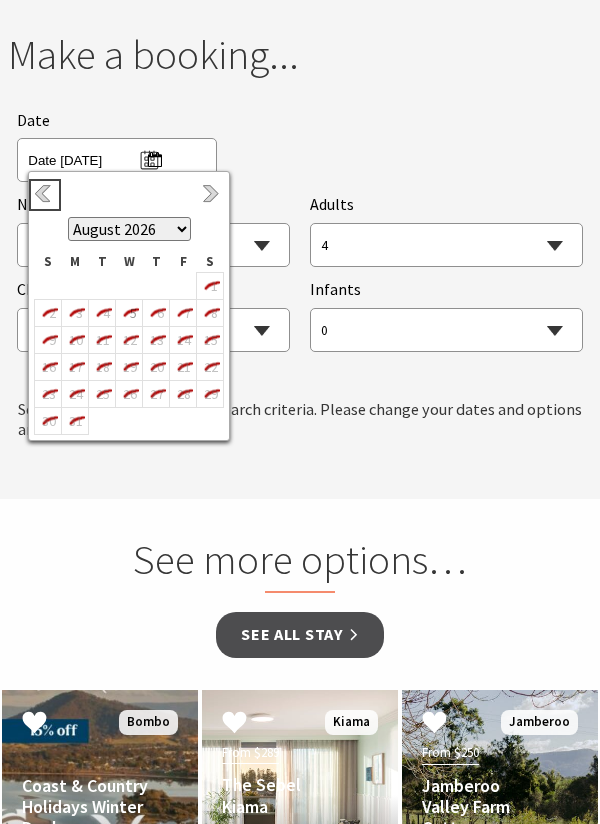 click on "Previous" at bounding box center [45, 195] 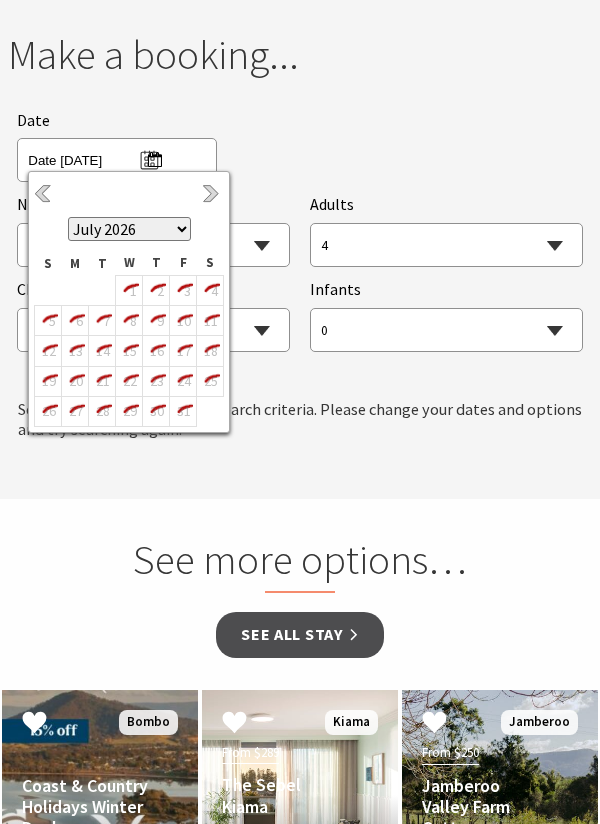 click on "Previous" at bounding box center [45, 195] 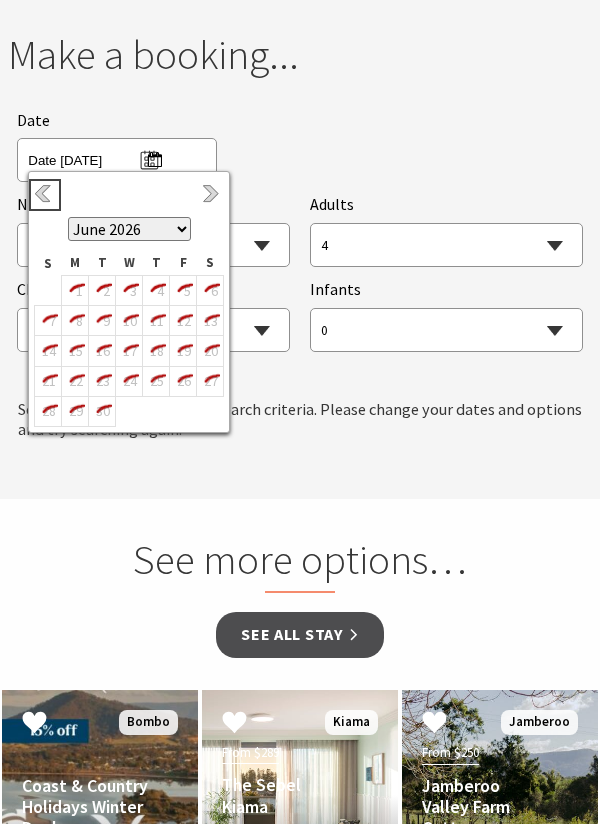 click on "Previous" at bounding box center (45, 195) 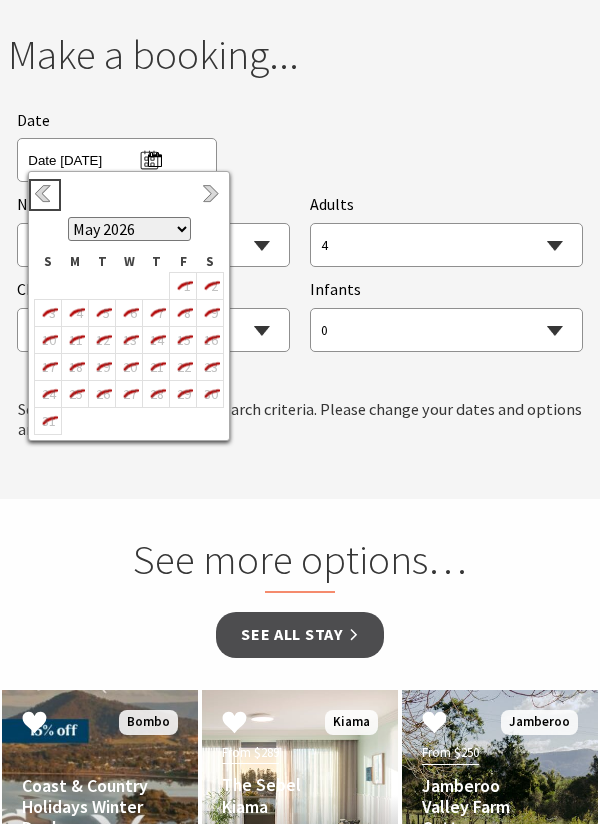 click on "Previous" at bounding box center [45, 195] 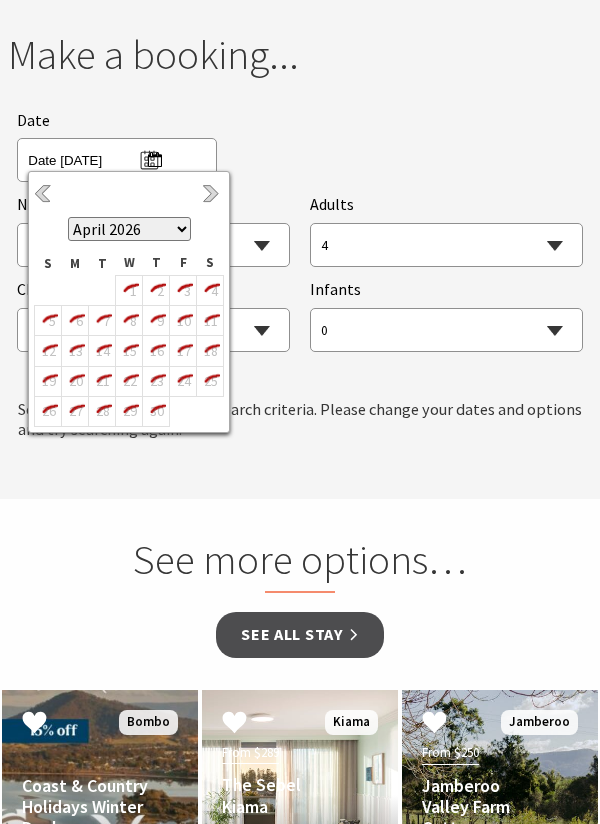 click on "Previous" at bounding box center [45, 195] 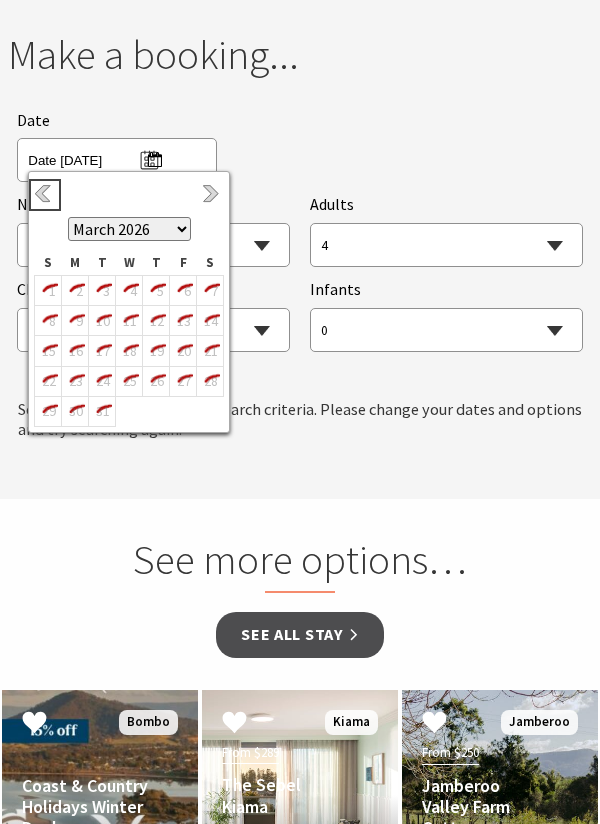 click on "Previous" at bounding box center [45, 195] 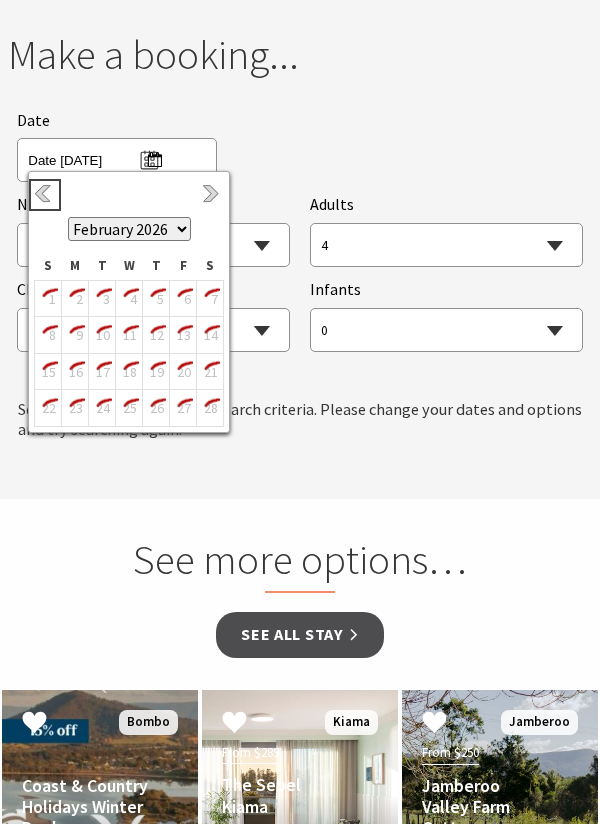 click on "Previous" at bounding box center (45, 195) 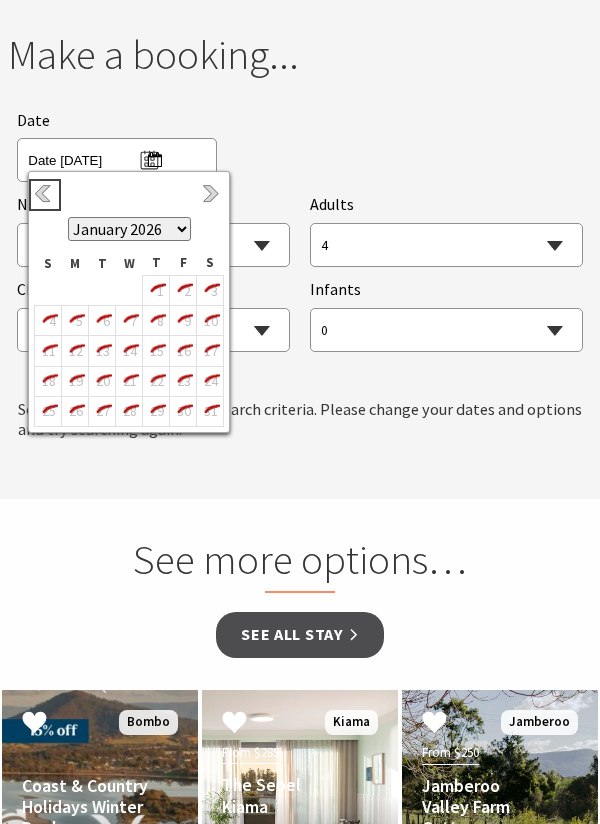 click on "Previous" at bounding box center (45, 195) 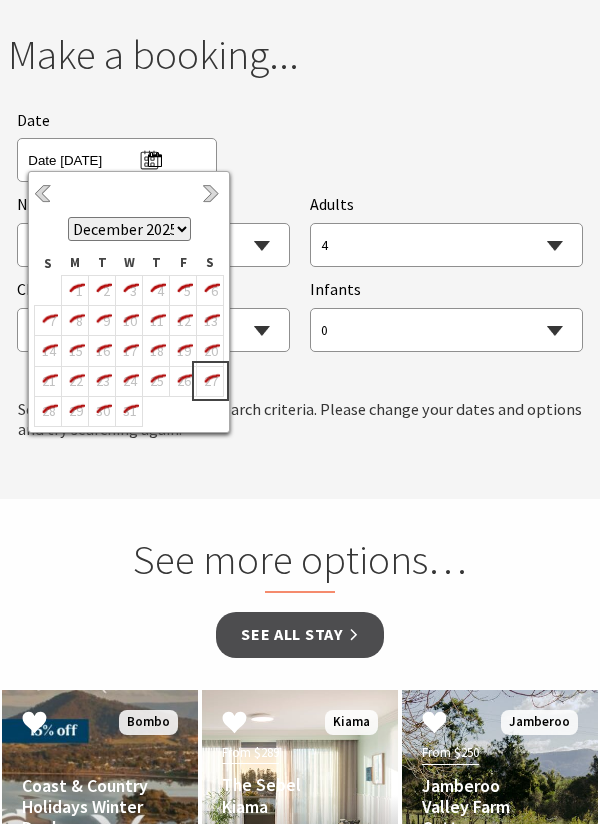 click on "27" at bounding box center [210, 381] 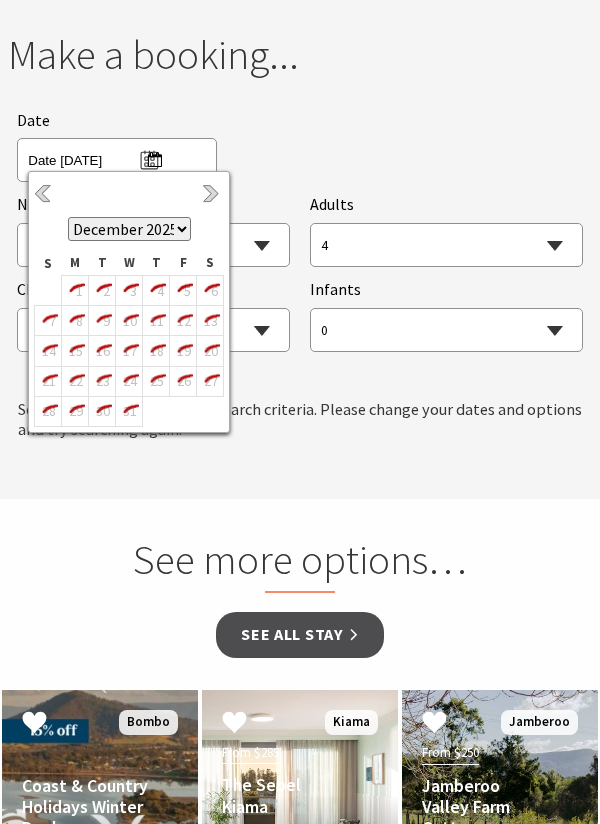 click on "Make a booking...
Searching for Accommodation Tours Events Car Hire Packages Date Tue 05/08/2025 Nights 1 2 3 4 5 6 7 8 9 10 11 12 13 14 15 16 17 18 19 20 21 22 23 24 25 26 27 28 29 30 Adults 0 1 2 3 4 5 6 7 8 9 10 11 12 13 14 15 16 17 18 19 20 21 22 23 24 25 26 27 28 29 30 31 32 33 34 35 36 37 38 39 40 41 42 43 44 45 46 47 48 49 50 51 52 53 54 55 56 57 58 59 60 61 62 63 64 65 66 67 68 69 70 71 72 73 74 75 76 77 78 79 80 81 82 83 84 85 86 87 88 89 90 91 92 93 94 95 96 97 98 99 100 101 102 103 104 105 106 107 108 109 110 111 112 113 114 115 116 117 118 119 120 121 122 123 124 125 126 127 128 129 130 131 132 133 134 135 136 137 138 139 140 141 142 143 144 145 146 147 148 149 150 151 152 153 154 155 156 157 158 159 160 161 162 163 164 165 166 167 168 169 170 171 172 173 174 175 176 177 178 179 180 181 182 183 184 185 186 187 188 189 190 191 192 193 194 195 196 197 198 199 200 201 202 203 204 205 206 207 208 209 210 211 212 213 214 215 216 217 218 219 220 221 222 223 224 225 226 227 228 229 230 231 232" at bounding box center [300, 247] 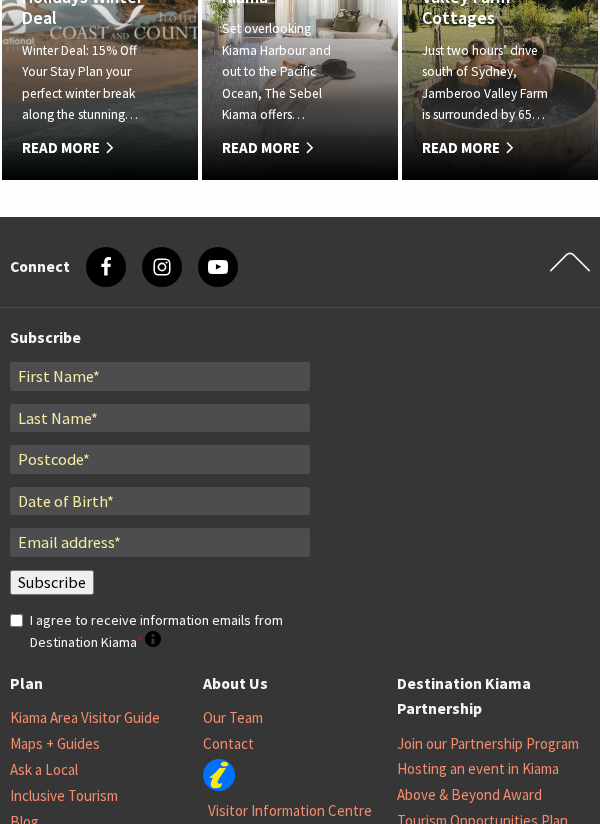 scroll, scrollTop: 3324, scrollLeft: 0, axis: vertical 